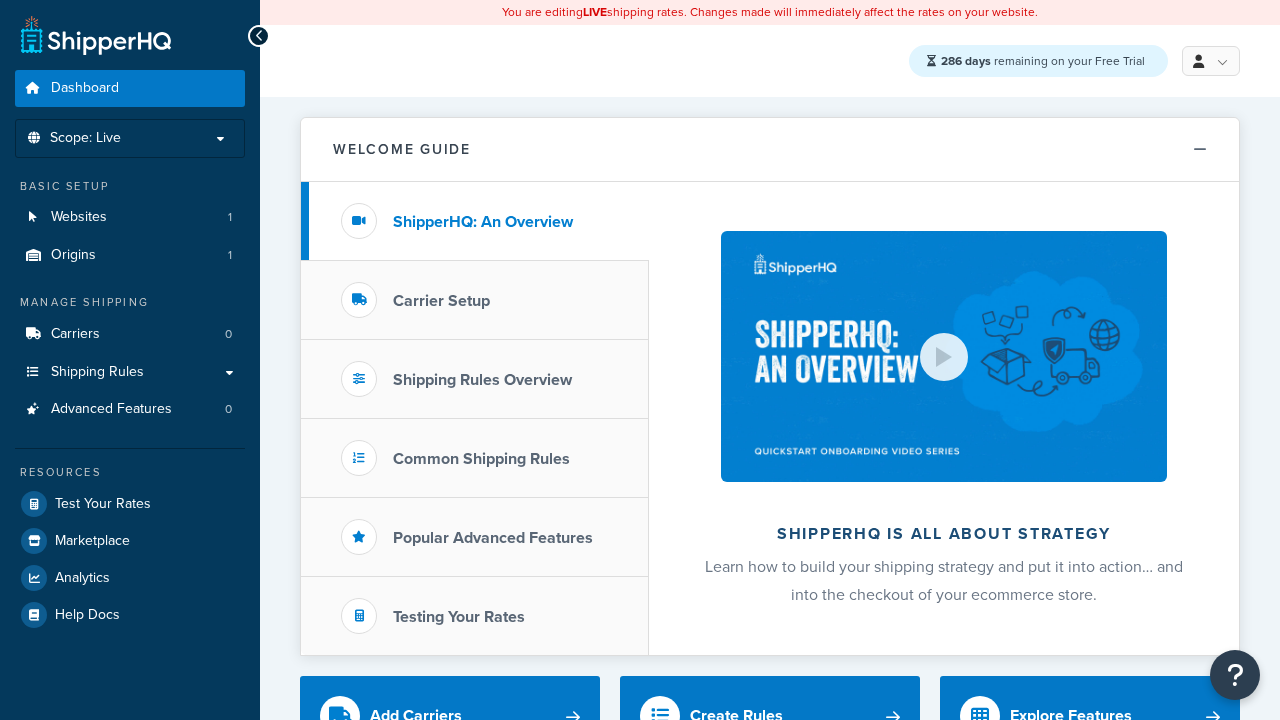 scroll, scrollTop: 0, scrollLeft: 0, axis: both 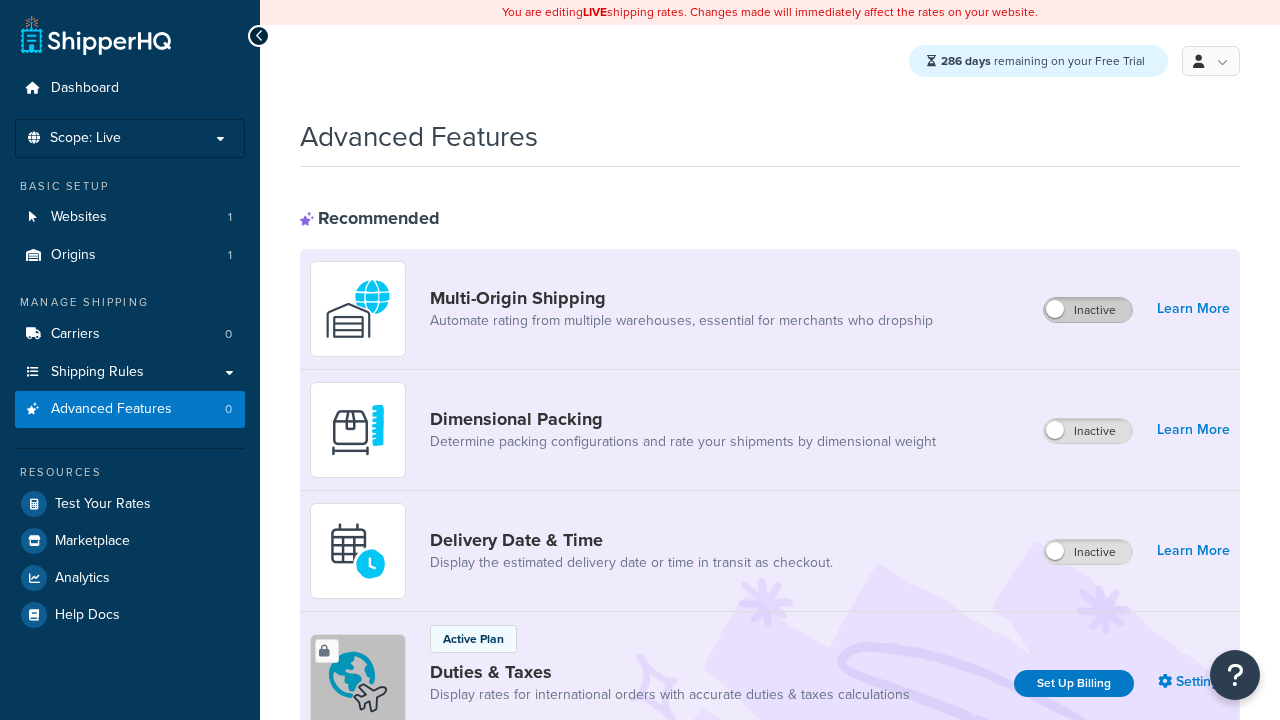 click on "Inactive" at bounding box center (1088, 310) 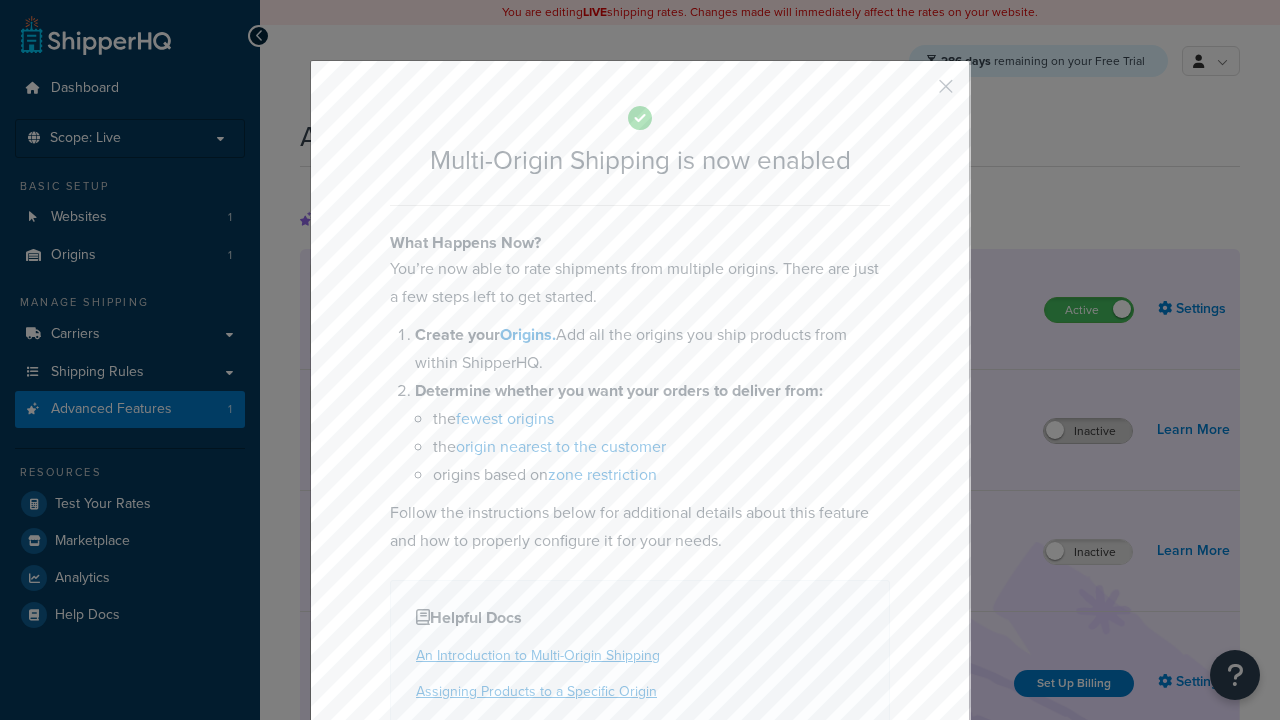 click at bounding box center [916, 93] 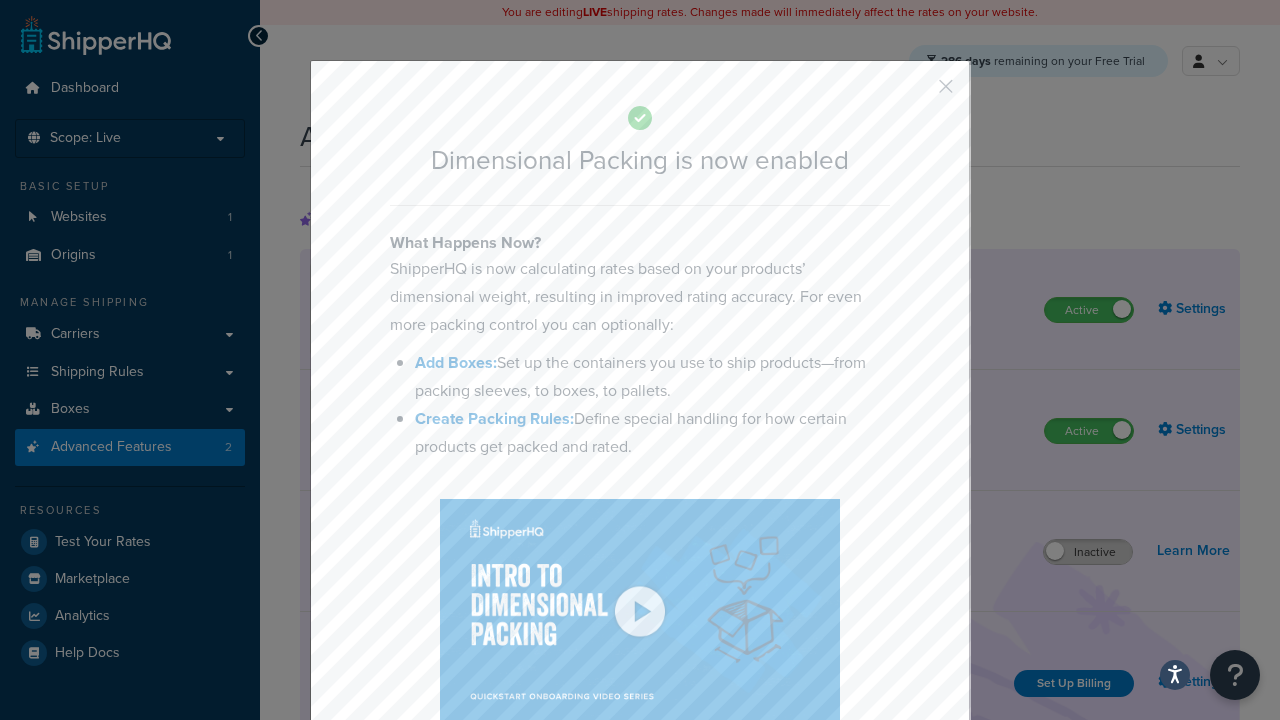 click at bounding box center [916, 93] 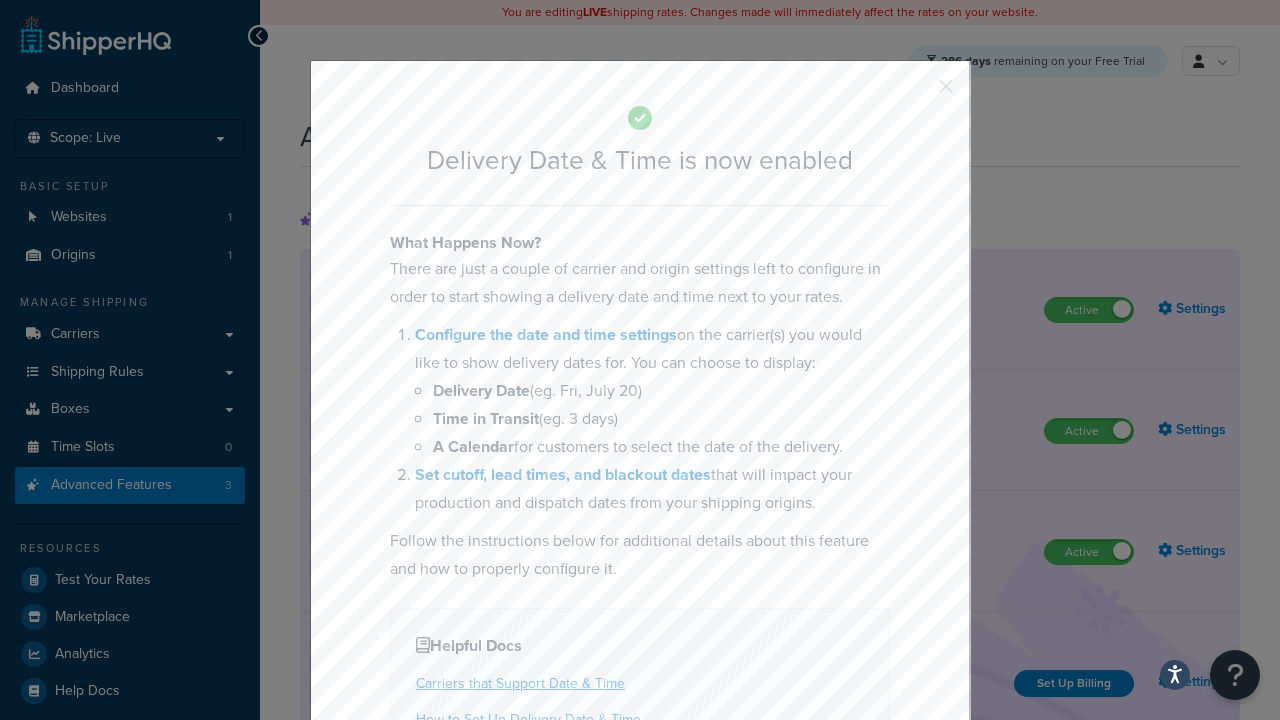 click at bounding box center [916, 93] 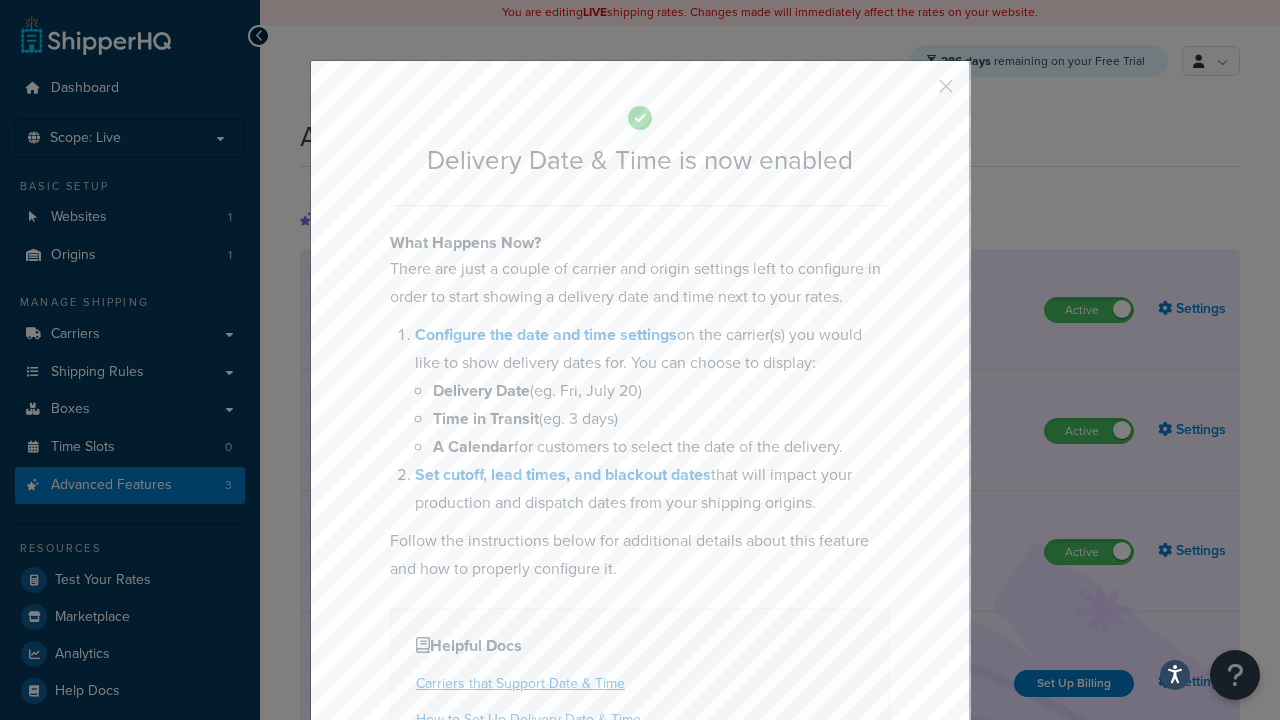 click on "Inactive" at bounding box center (1088, 887) 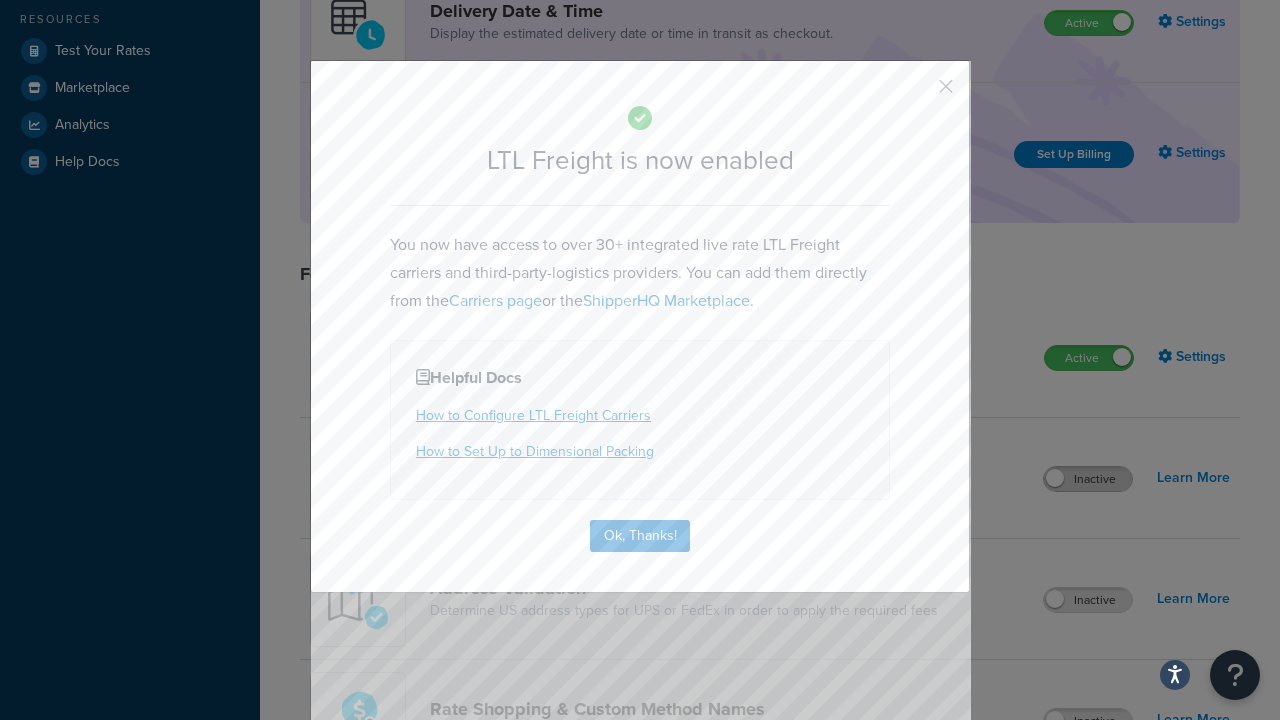 click at bounding box center (916, 93) 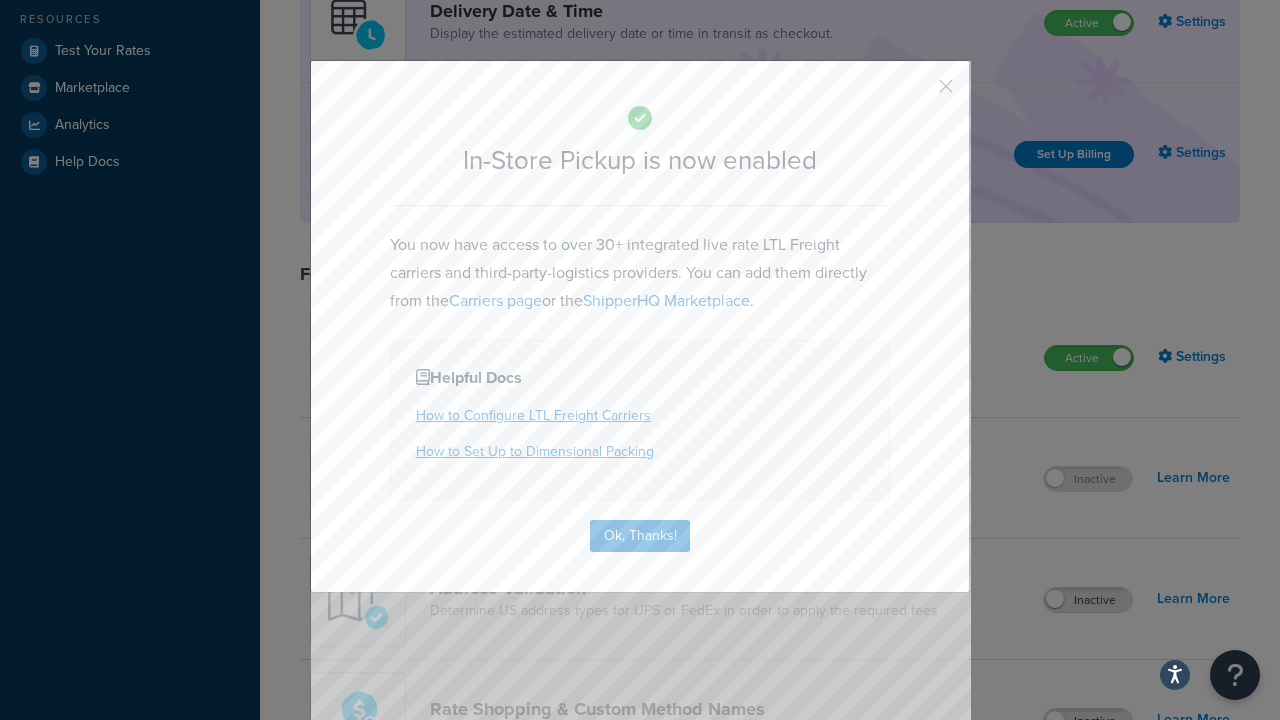scroll, scrollTop: 567, scrollLeft: 0, axis: vertical 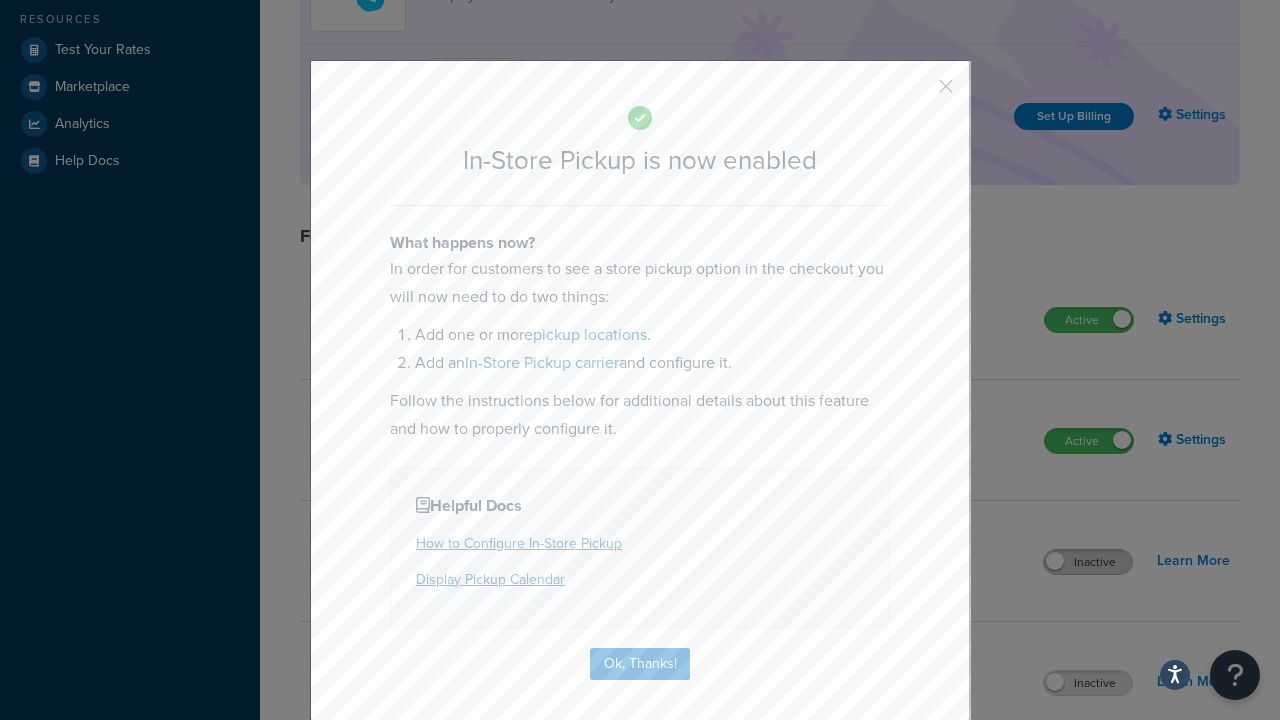 click at bounding box center (916, 93) 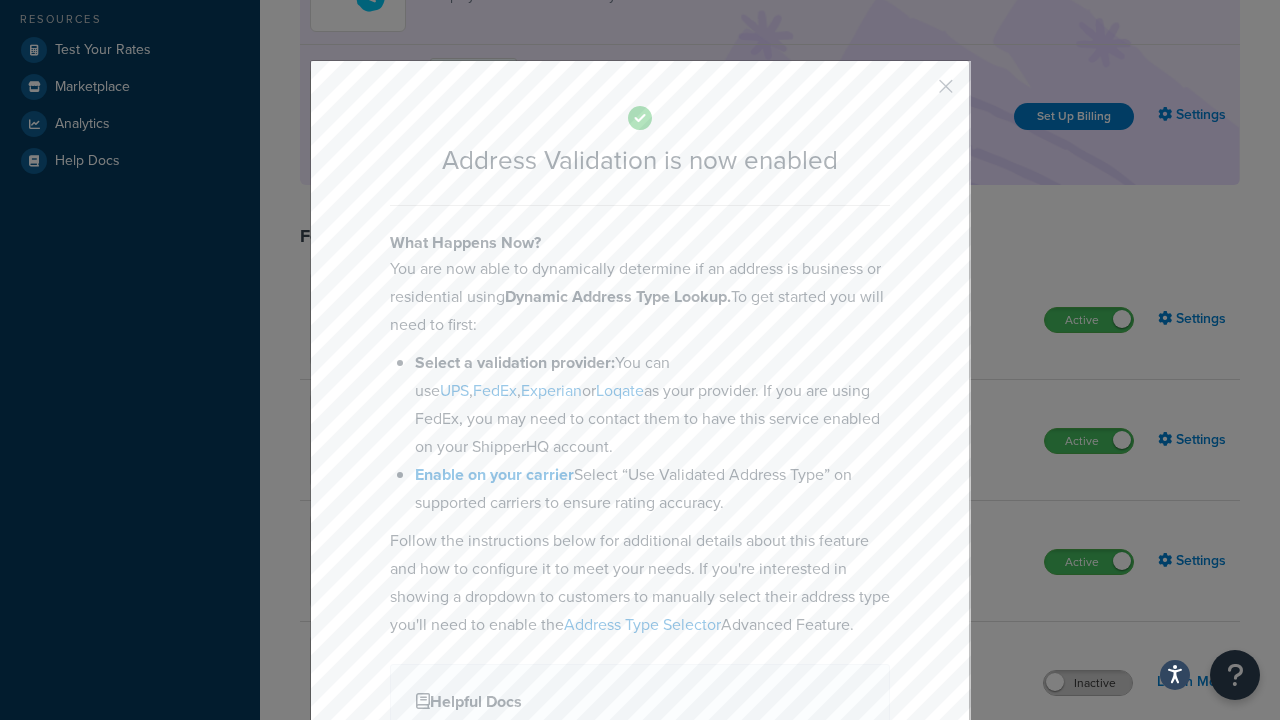 click at bounding box center [916, 93] 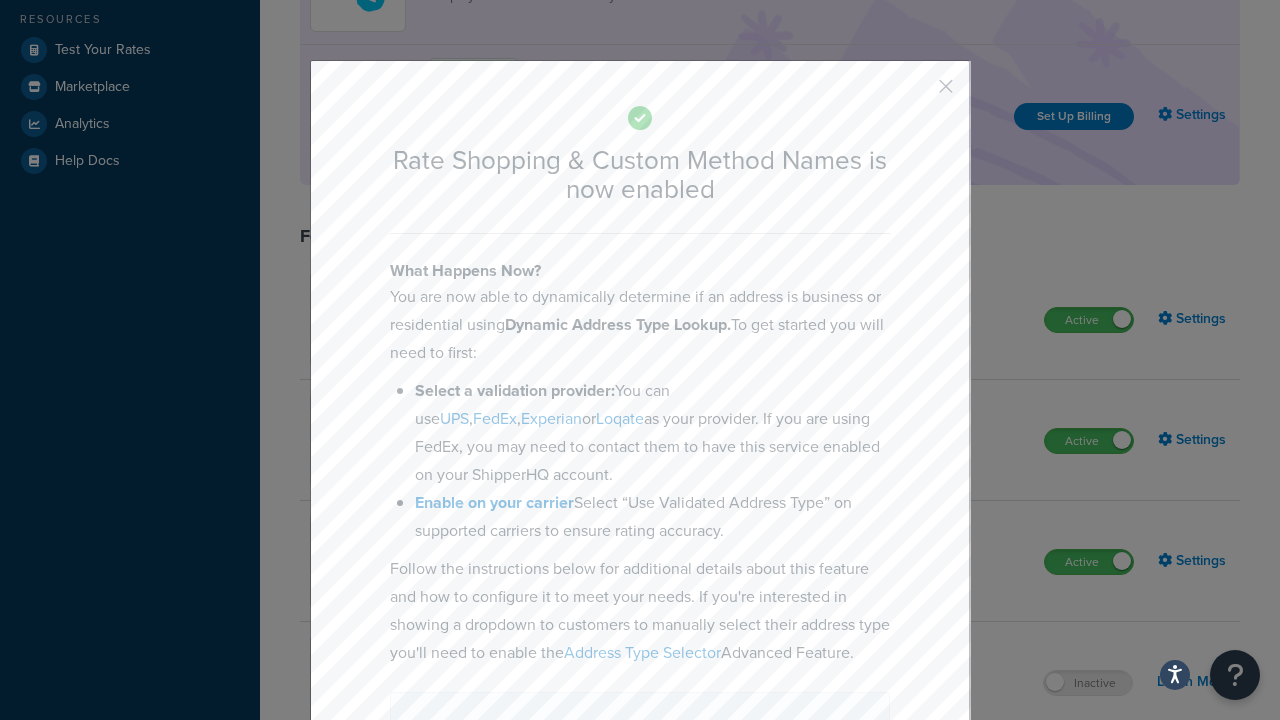 click at bounding box center (916, 93) 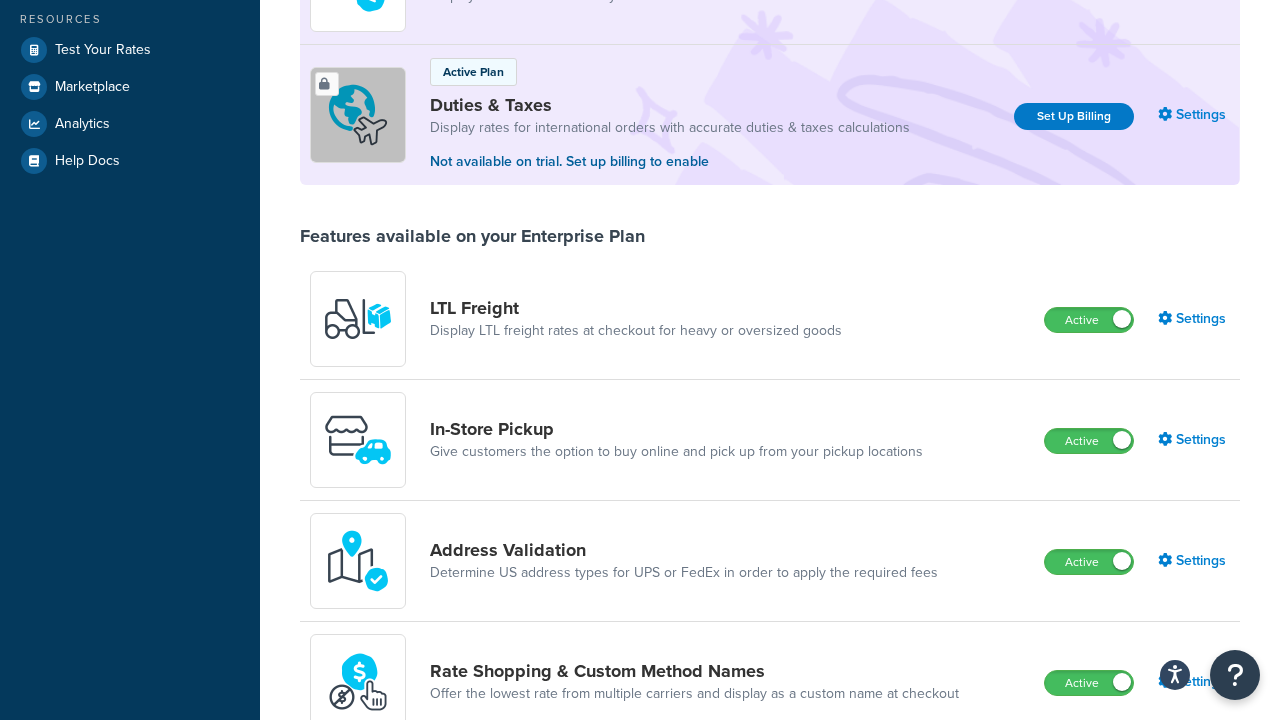 click on "Inactive" at bounding box center [1088, 804] 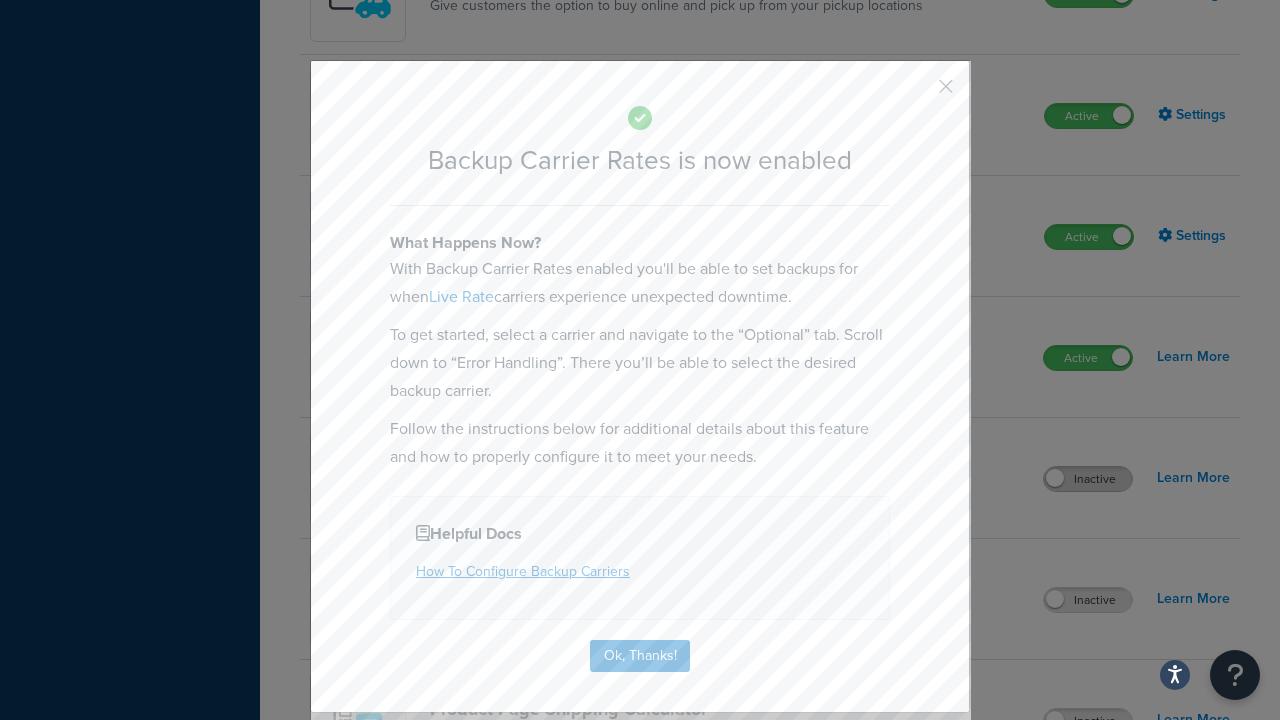click at bounding box center (916, 93) 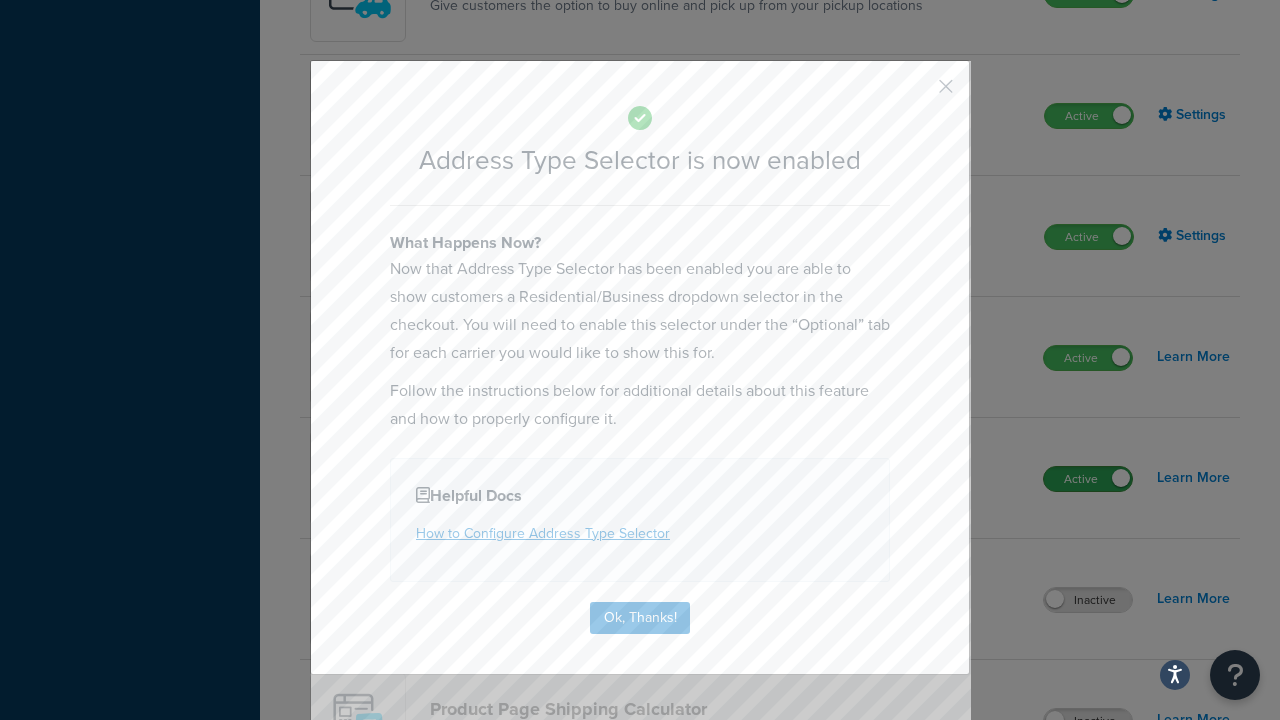 click at bounding box center (916, 93) 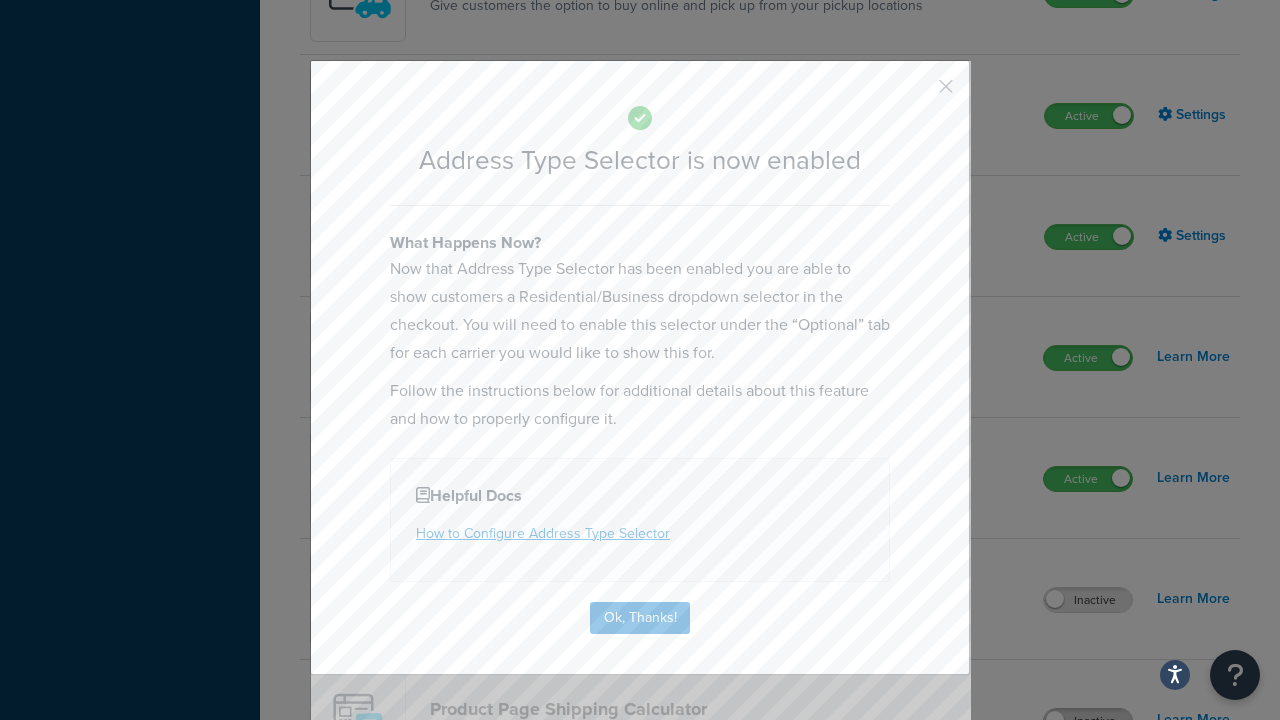 click on "Inactive" at bounding box center (1088, 721) 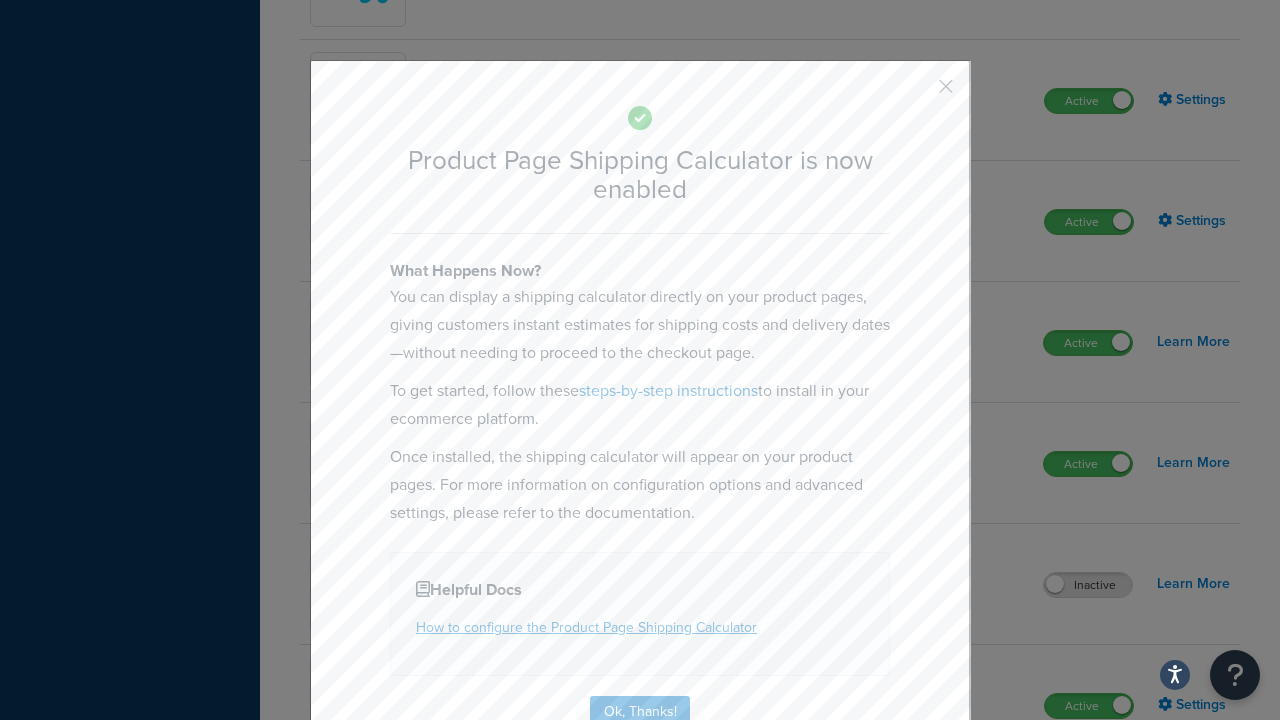 click at bounding box center [916, 93] 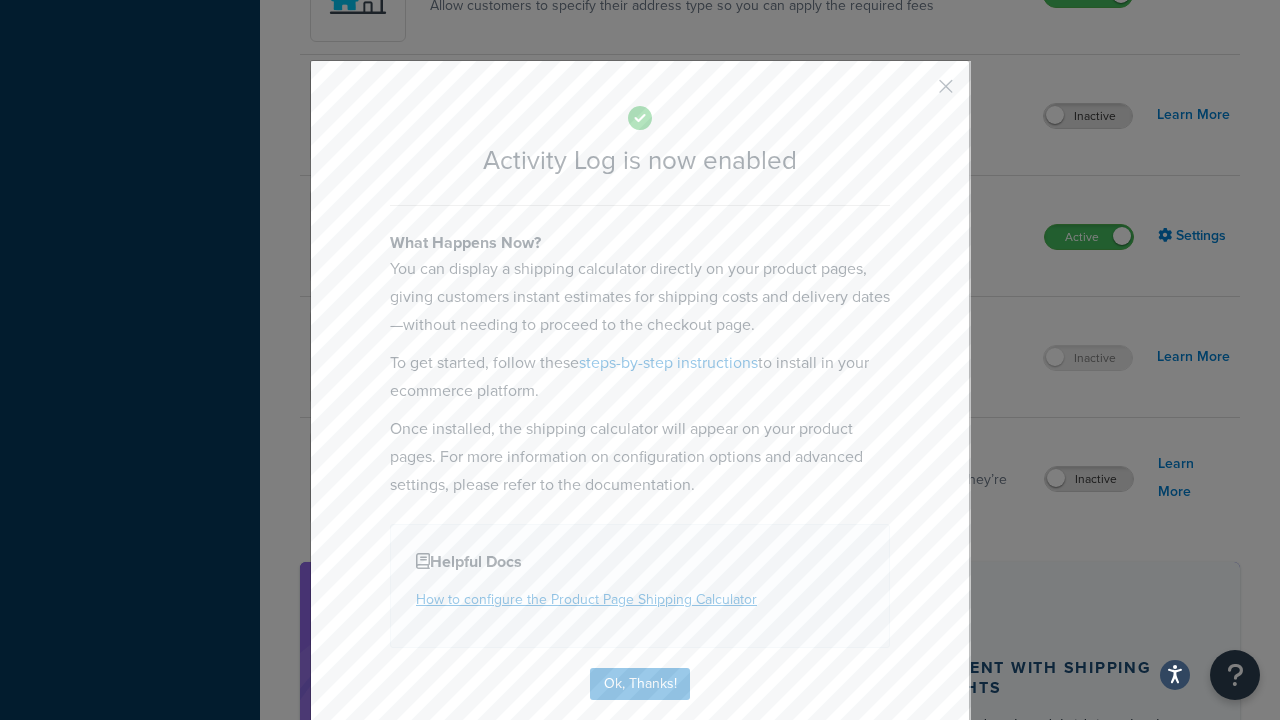 click at bounding box center [916, 93] 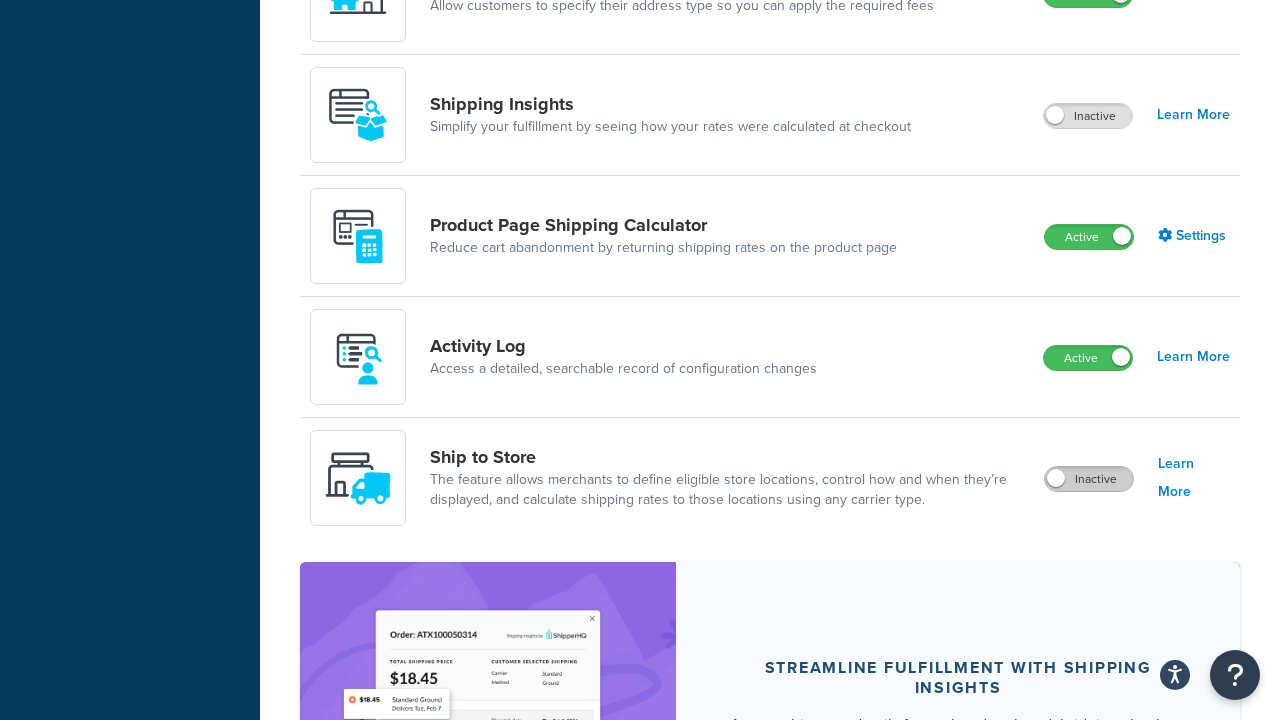 click on "Inactive" at bounding box center (1089, 479) 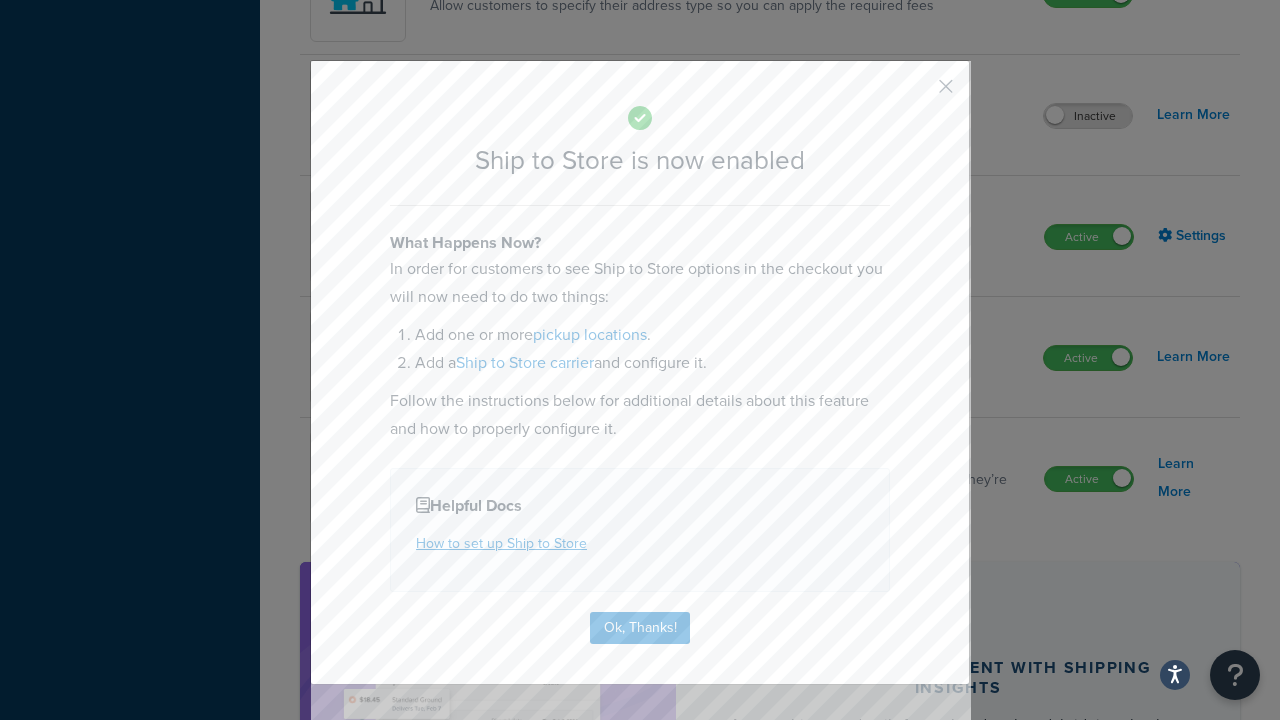 click at bounding box center [916, 93] 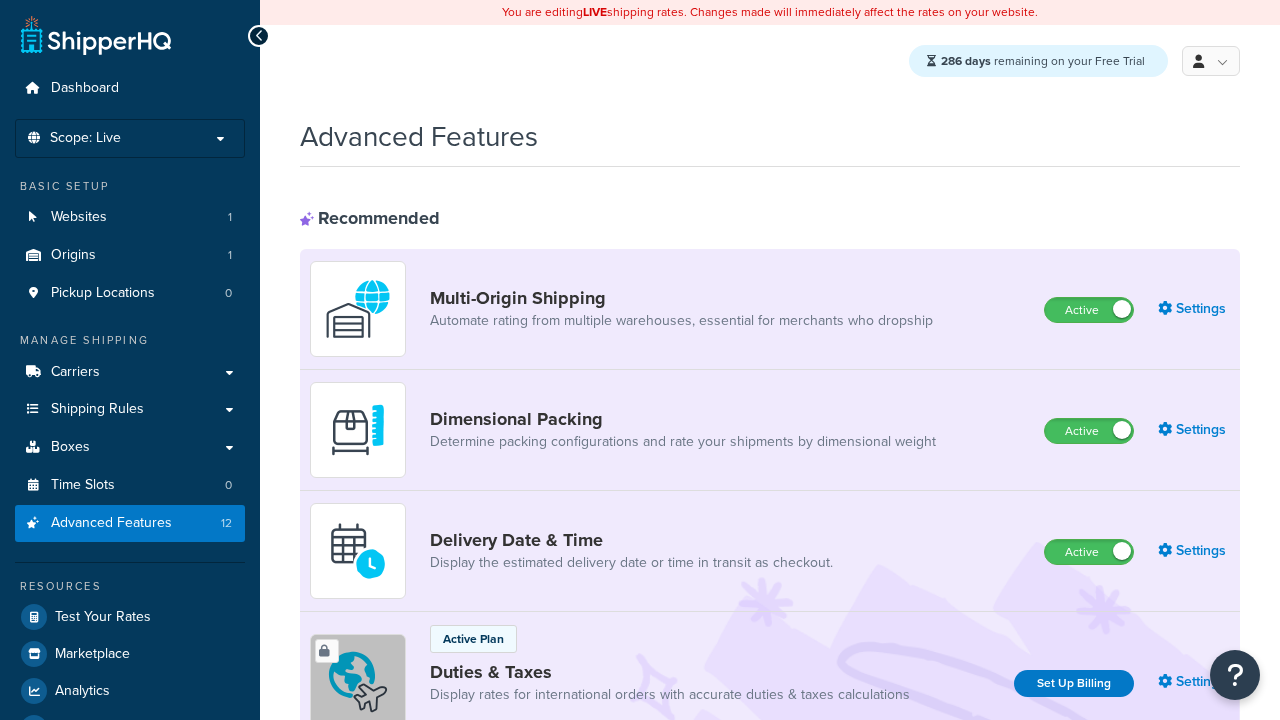 click on "Inactive" at bounding box center [1088, 1613] 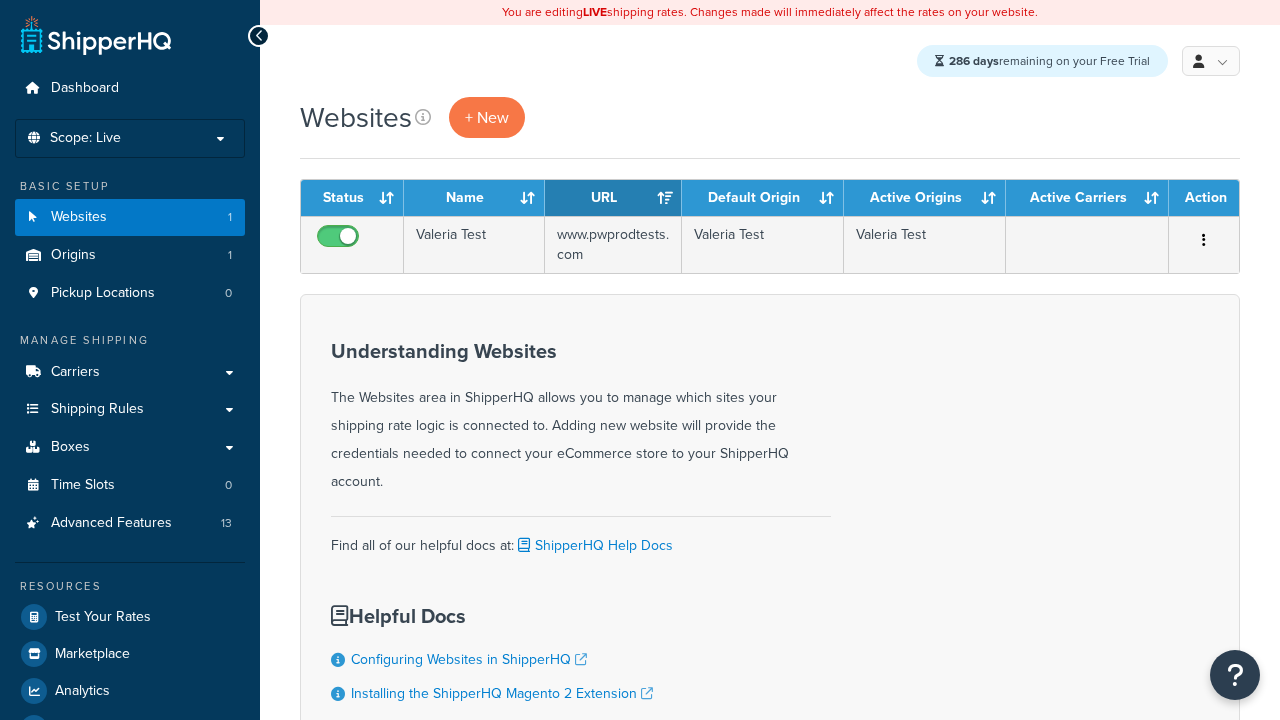 scroll, scrollTop: 0, scrollLeft: 0, axis: both 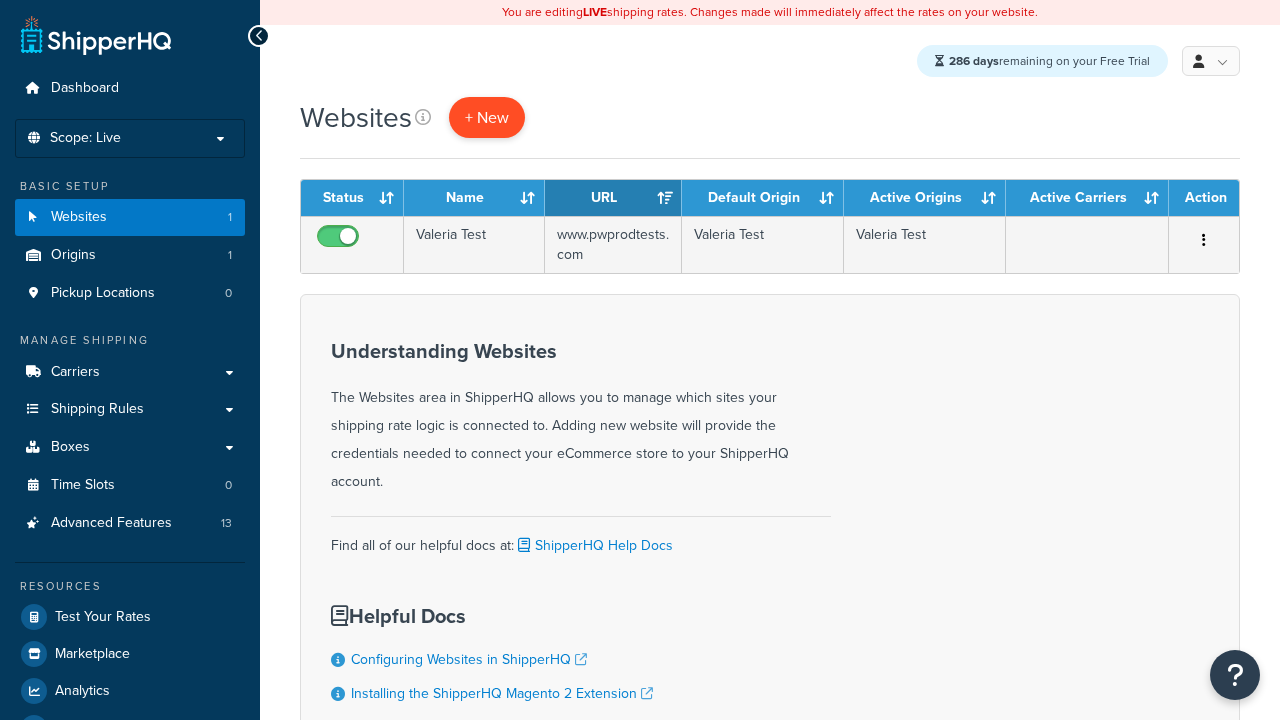 click on "+ New" at bounding box center [487, 117] 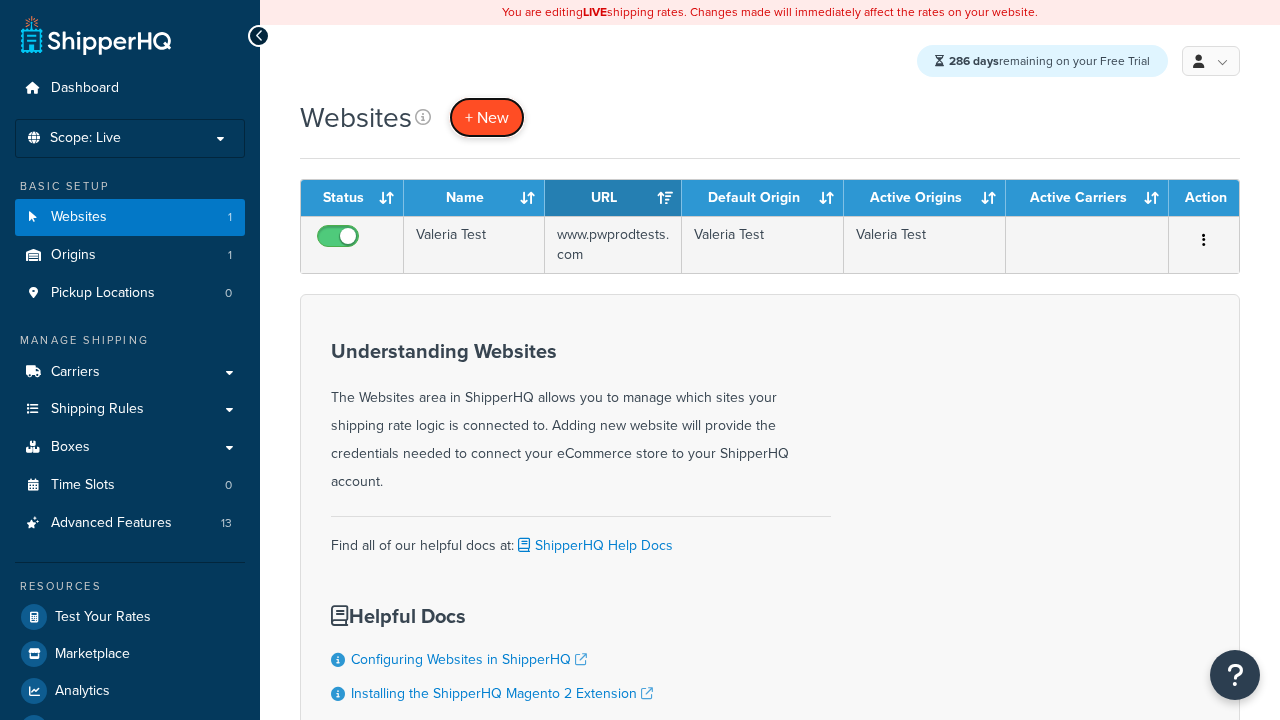 scroll, scrollTop: 0, scrollLeft: 0, axis: both 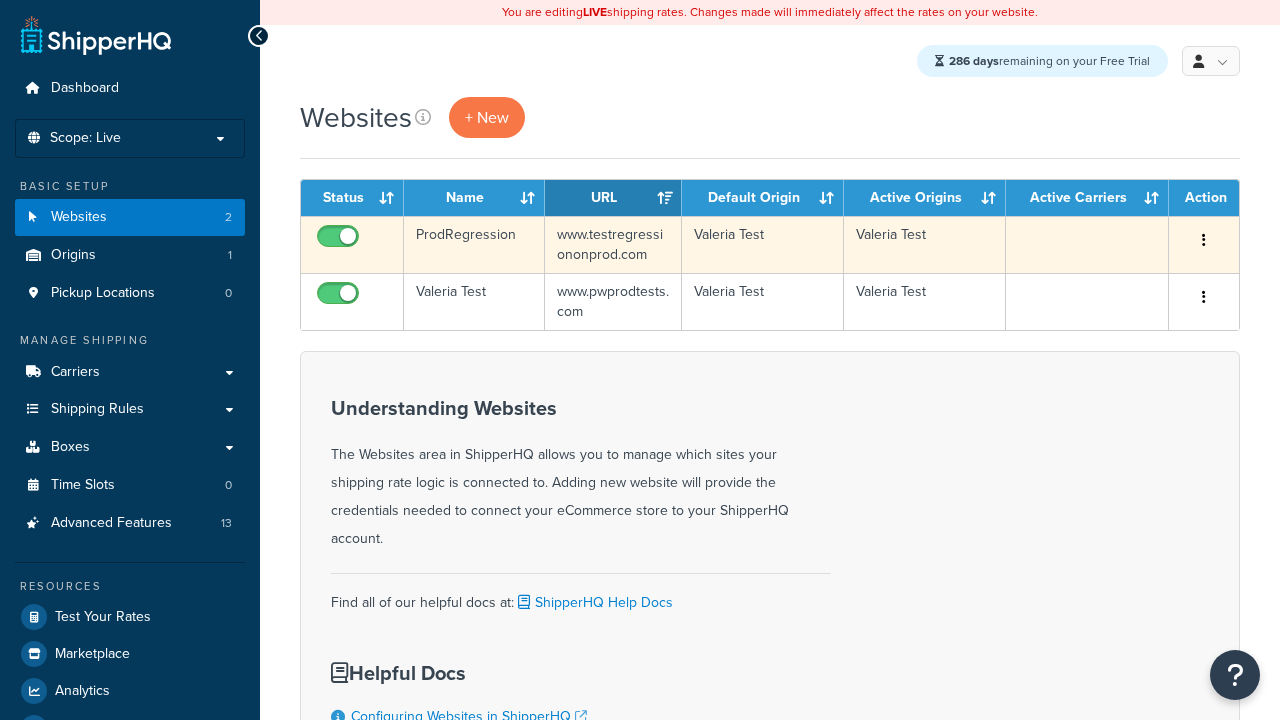 click at bounding box center [1204, 240] 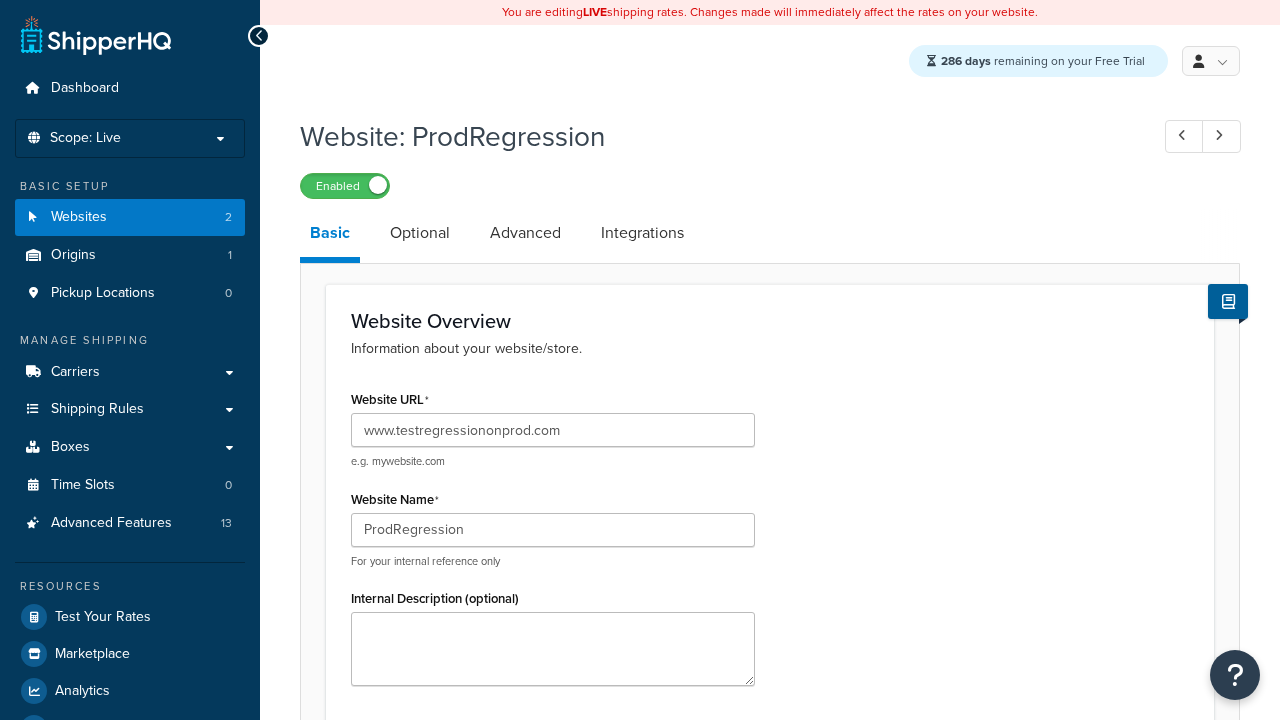 scroll, scrollTop: 0, scrollLeft: 0, axis: both 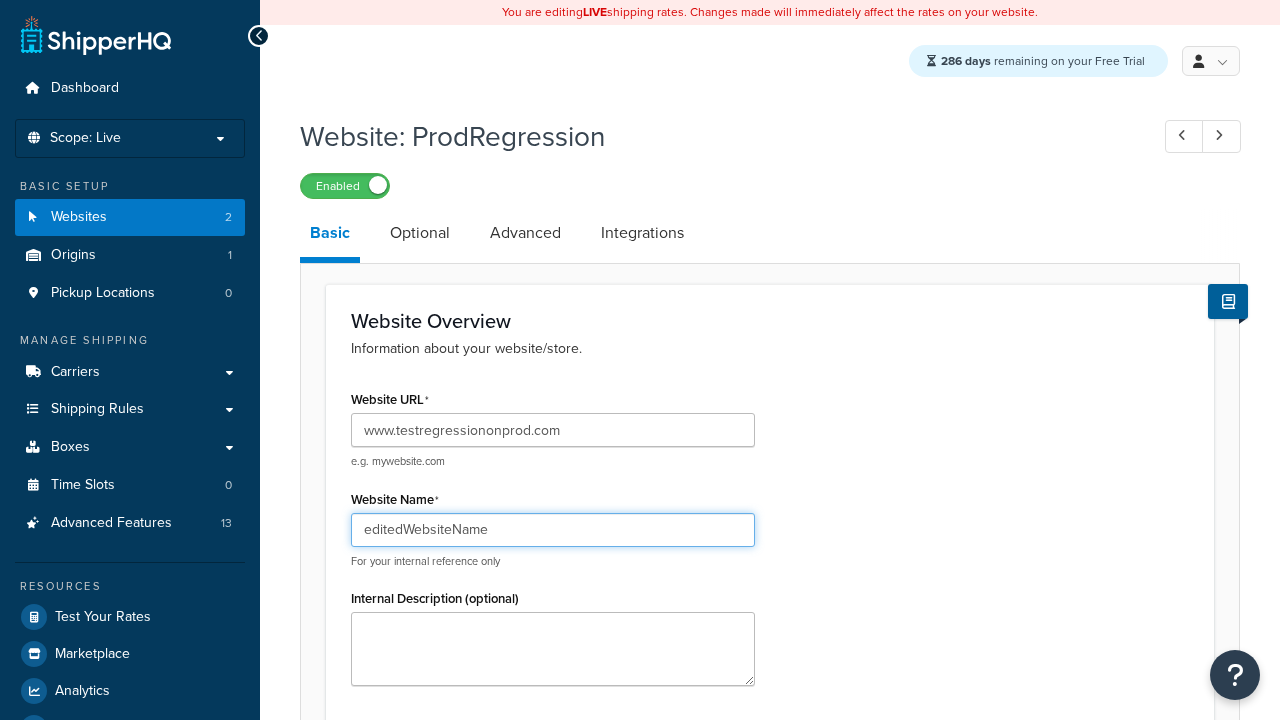 type on "editedWebsiteName" 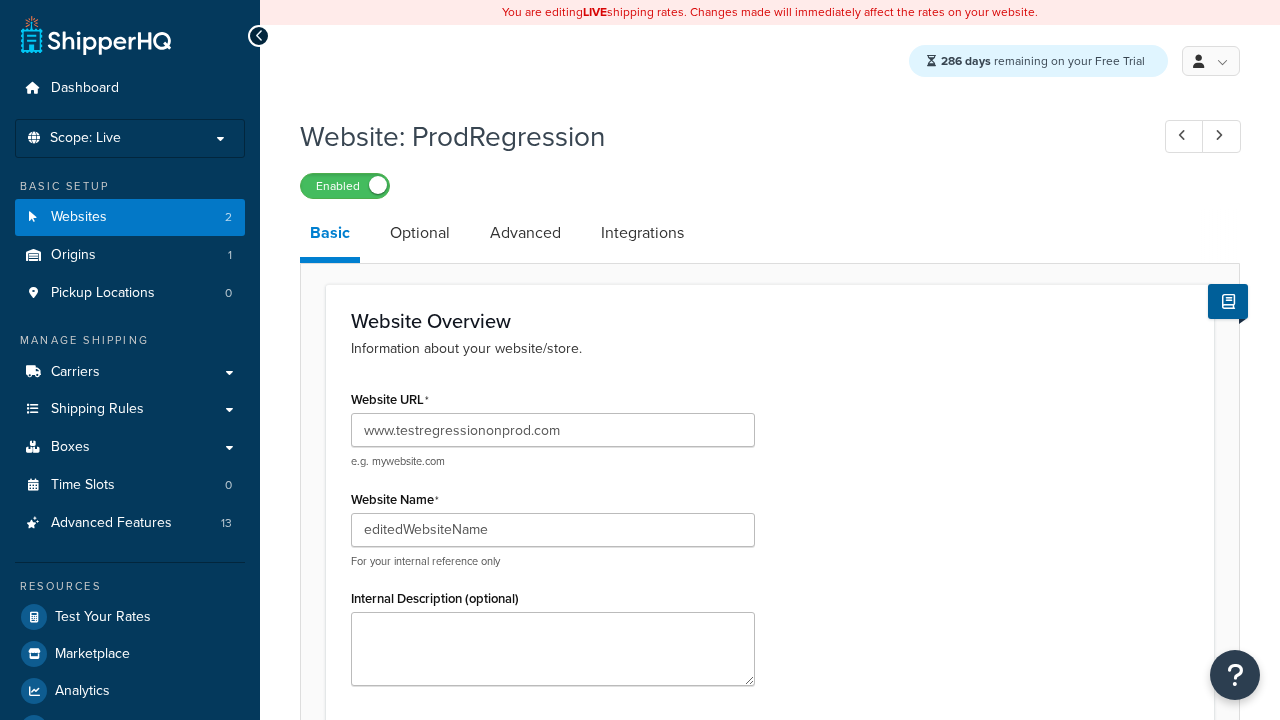 click on "Save" at bounding box center [759, 1297] 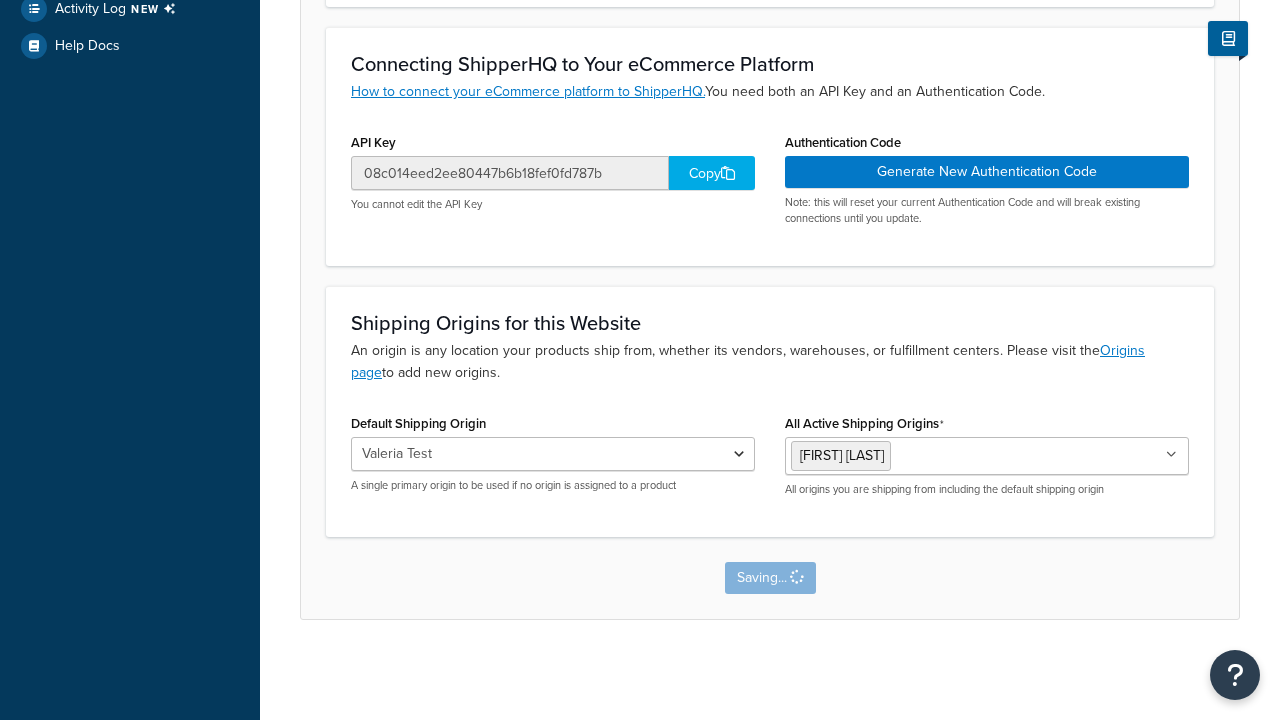 scroll, scrollTop: 0, scrollLeft: 0, axis: both 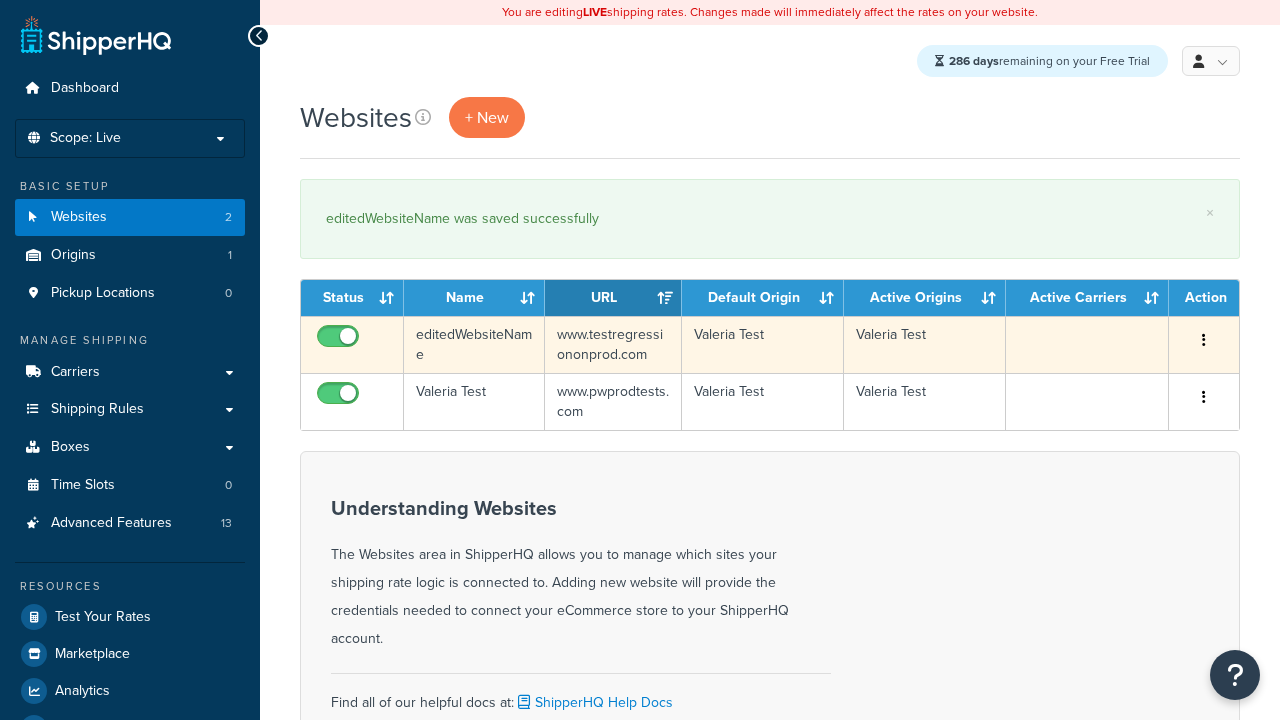 click at bounding box center (1204, 340) 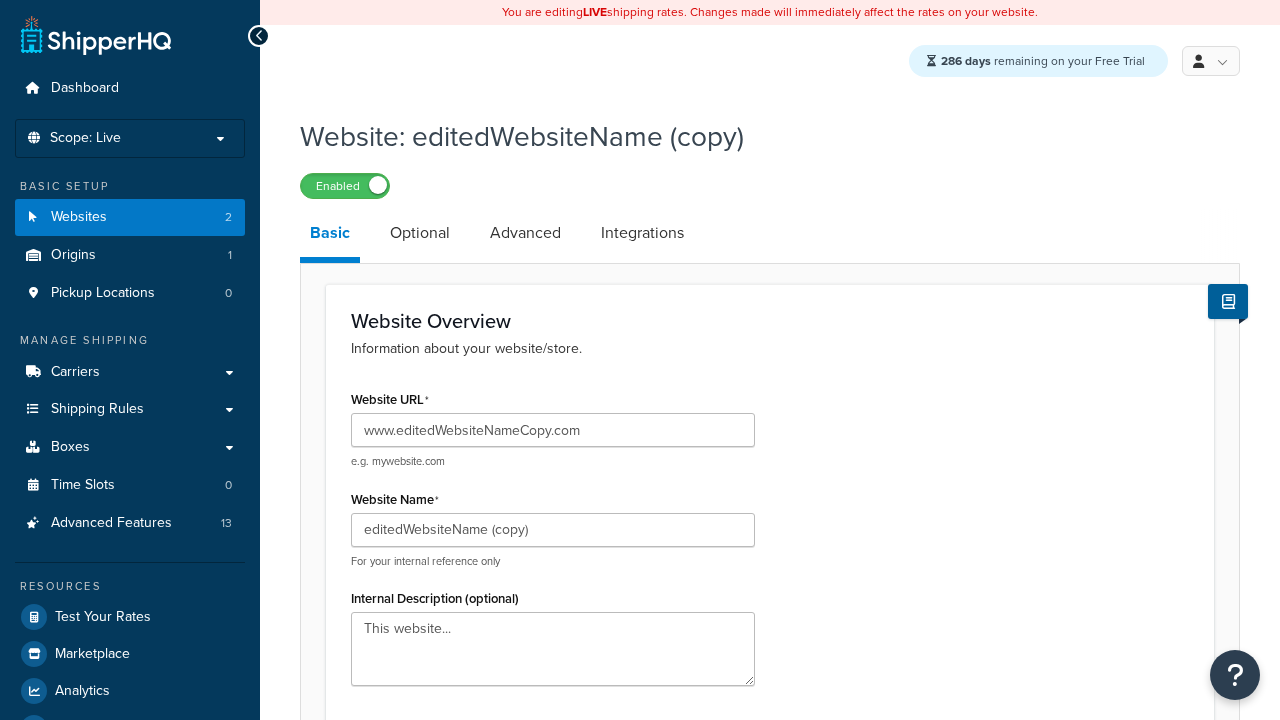 scroll, scrollTop: 708, scrollLeft: 0, axis: vertical 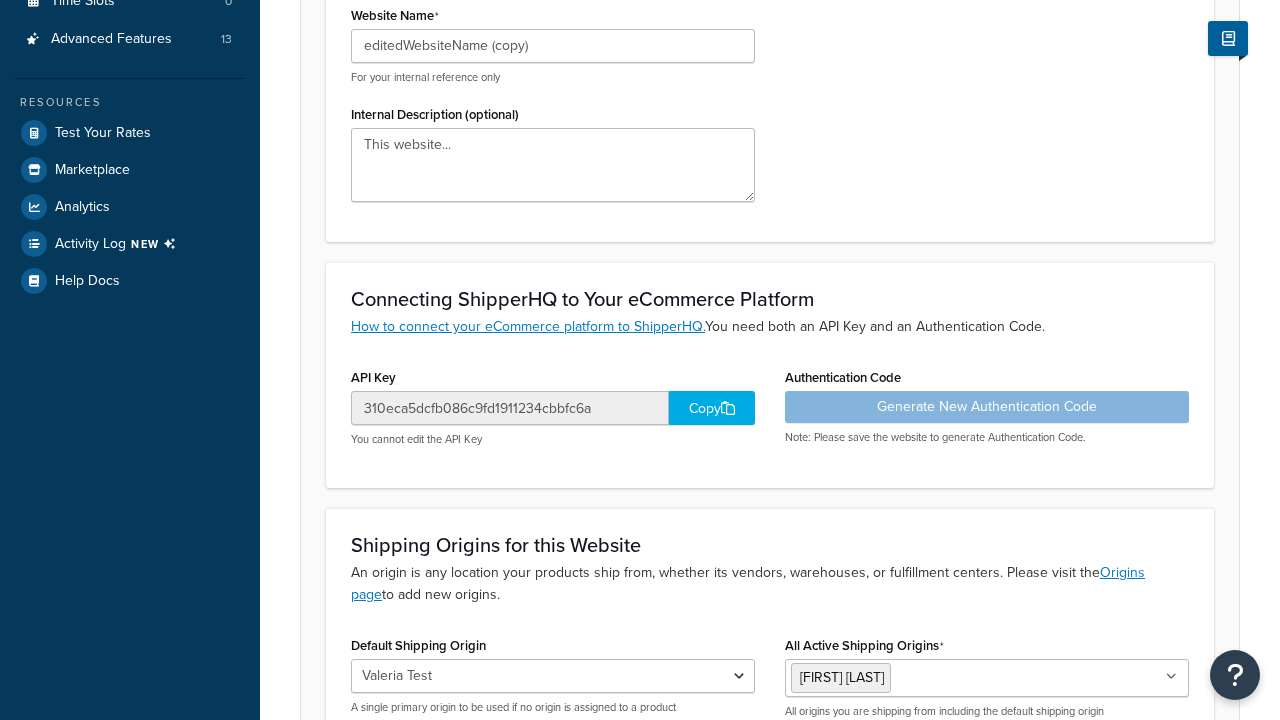 type on "www.editedWebsiteNameCopy.com" 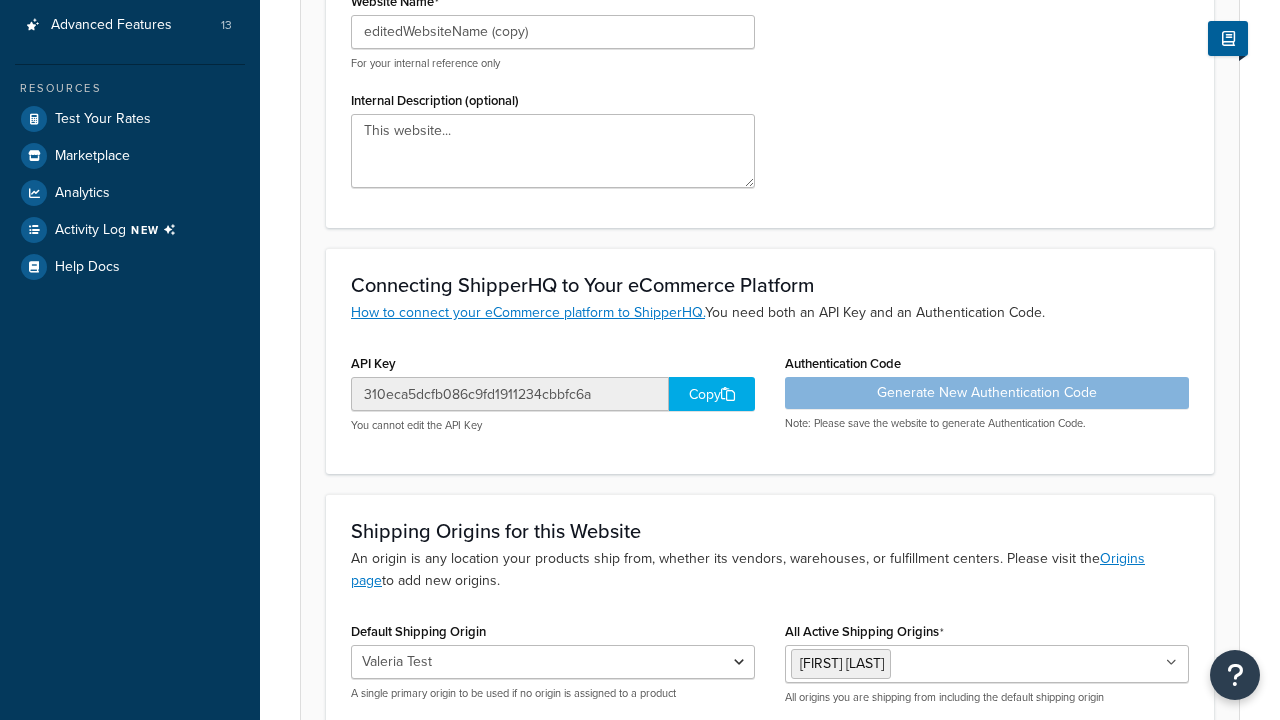 click on "Save" at bounding box center [759, 786] 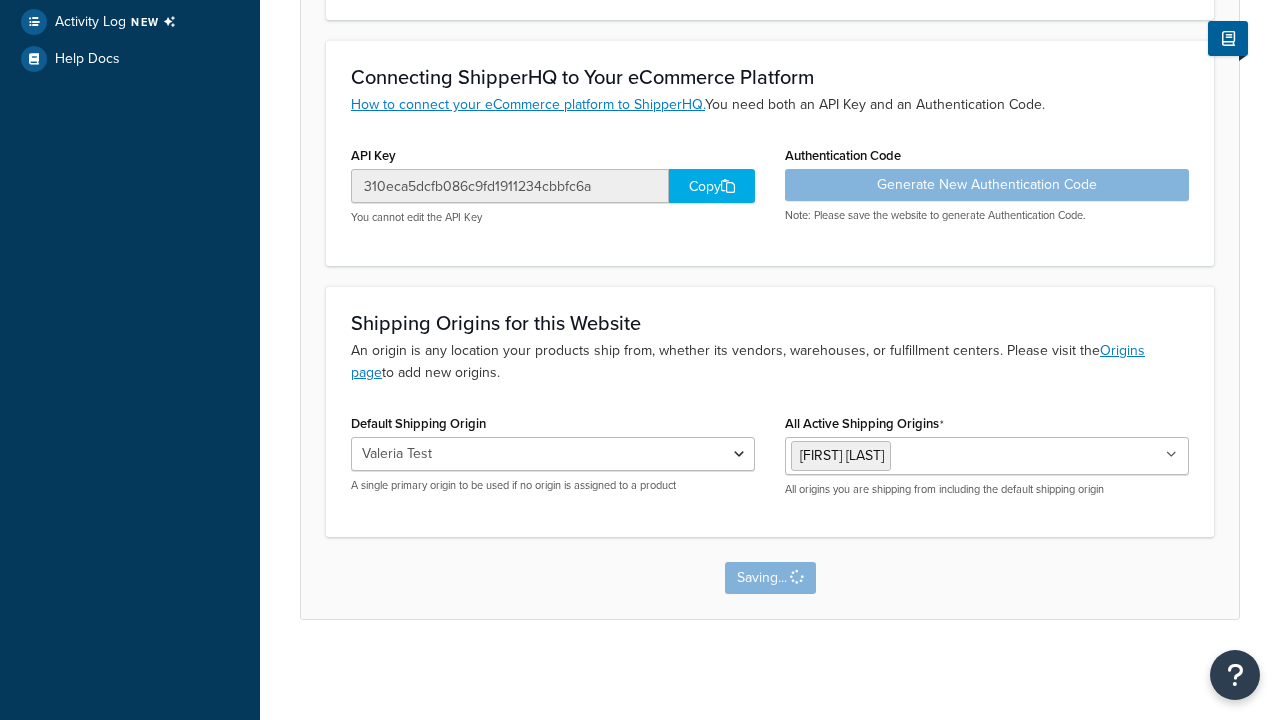 scroll, scrollTop: 0, scrollLeft: 0, axis: both 